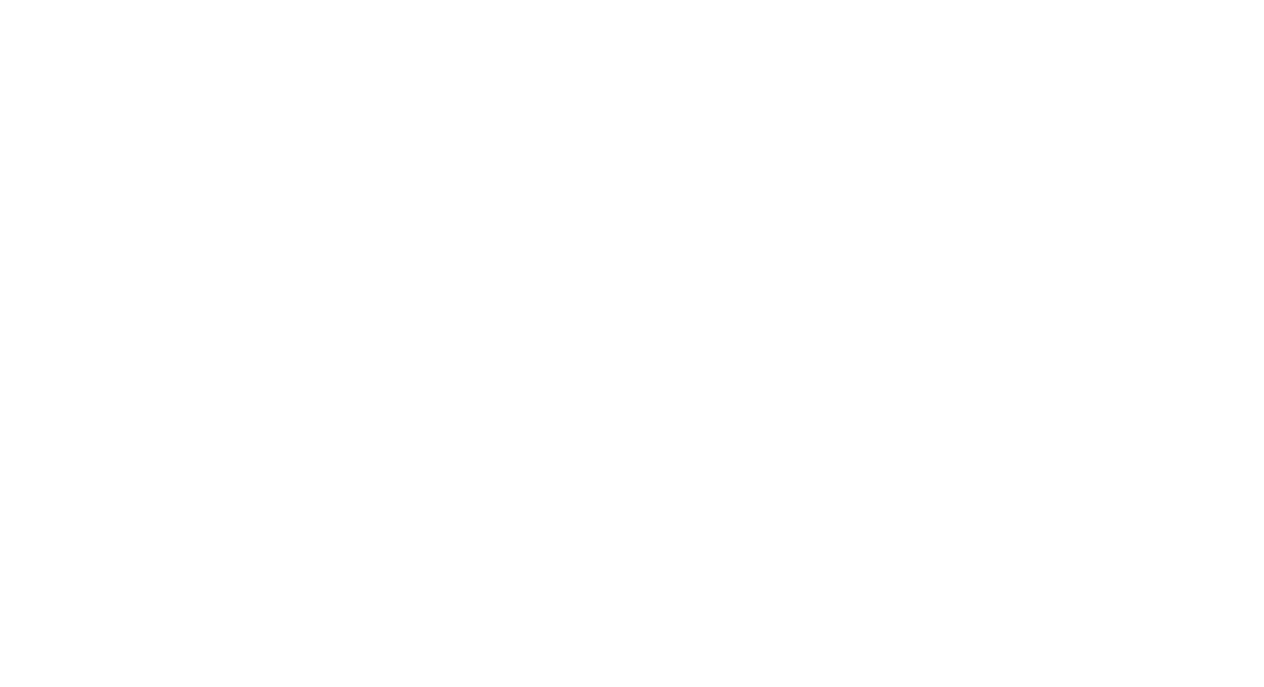 scroll, scrollTop: 0, scrollLeft: 0, axis: both 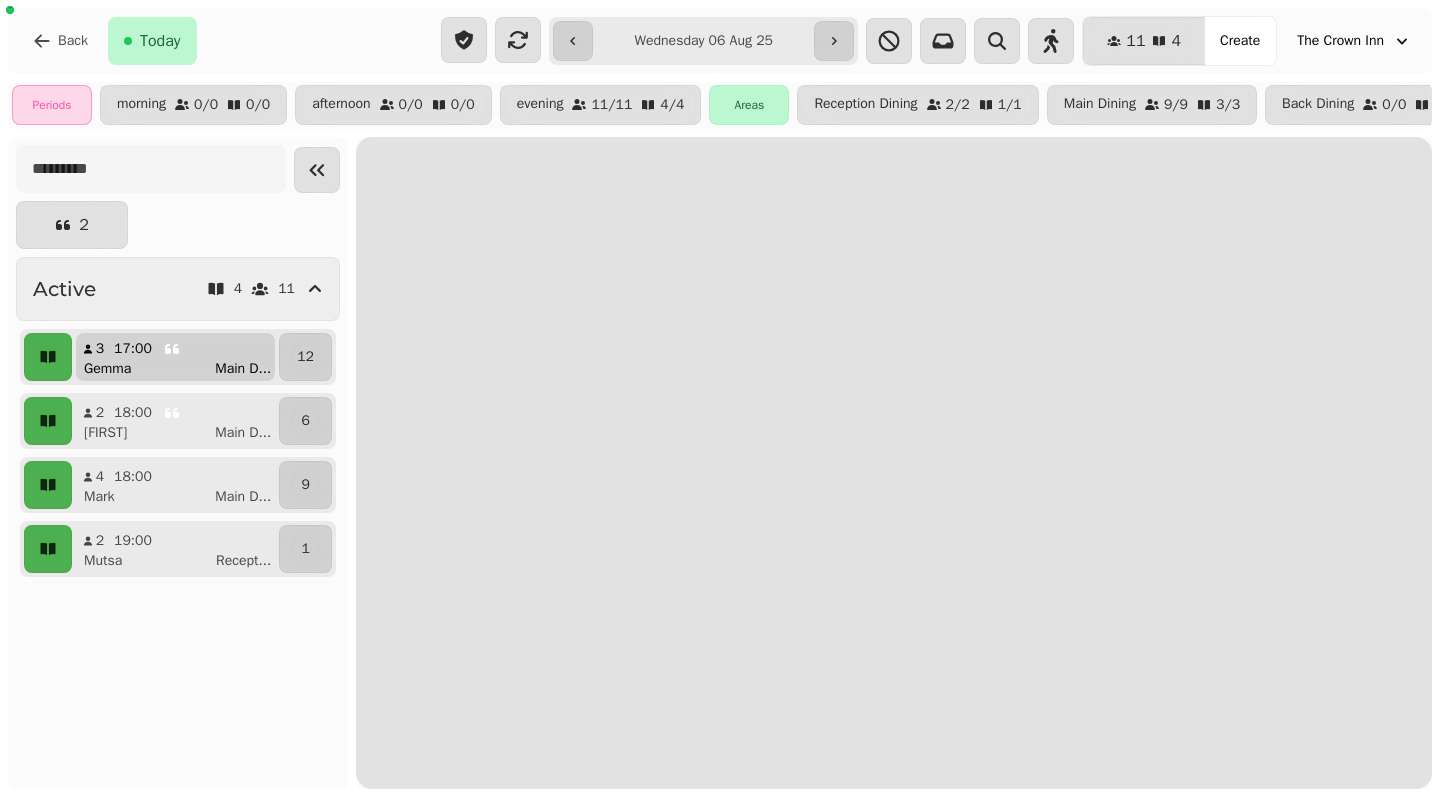 click on "3 17:00 [FIRST] [LAST] D ..." at bounding box center [175, 357] 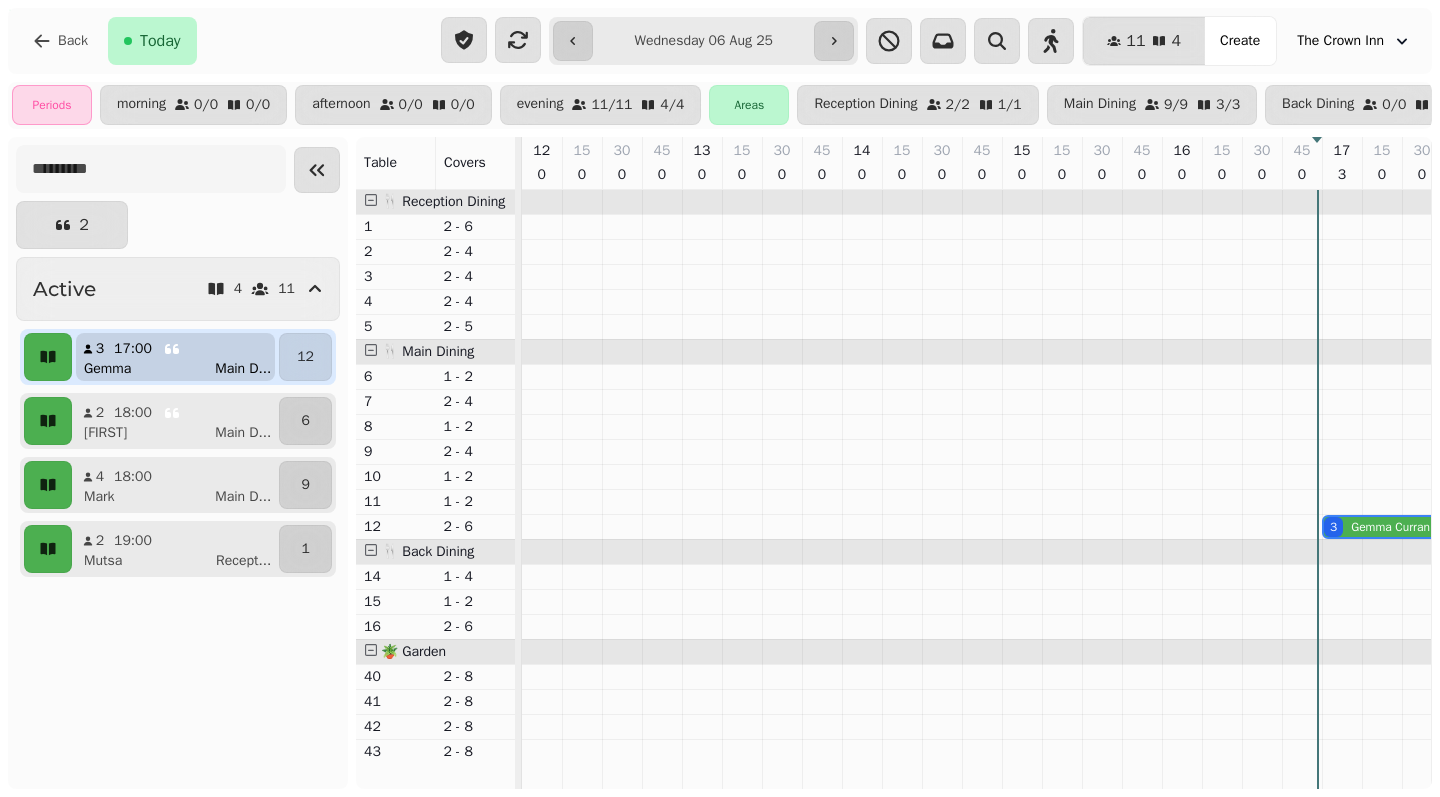 scroll, scrollTop: 0, scrollLeft: 731, axis: horizontal 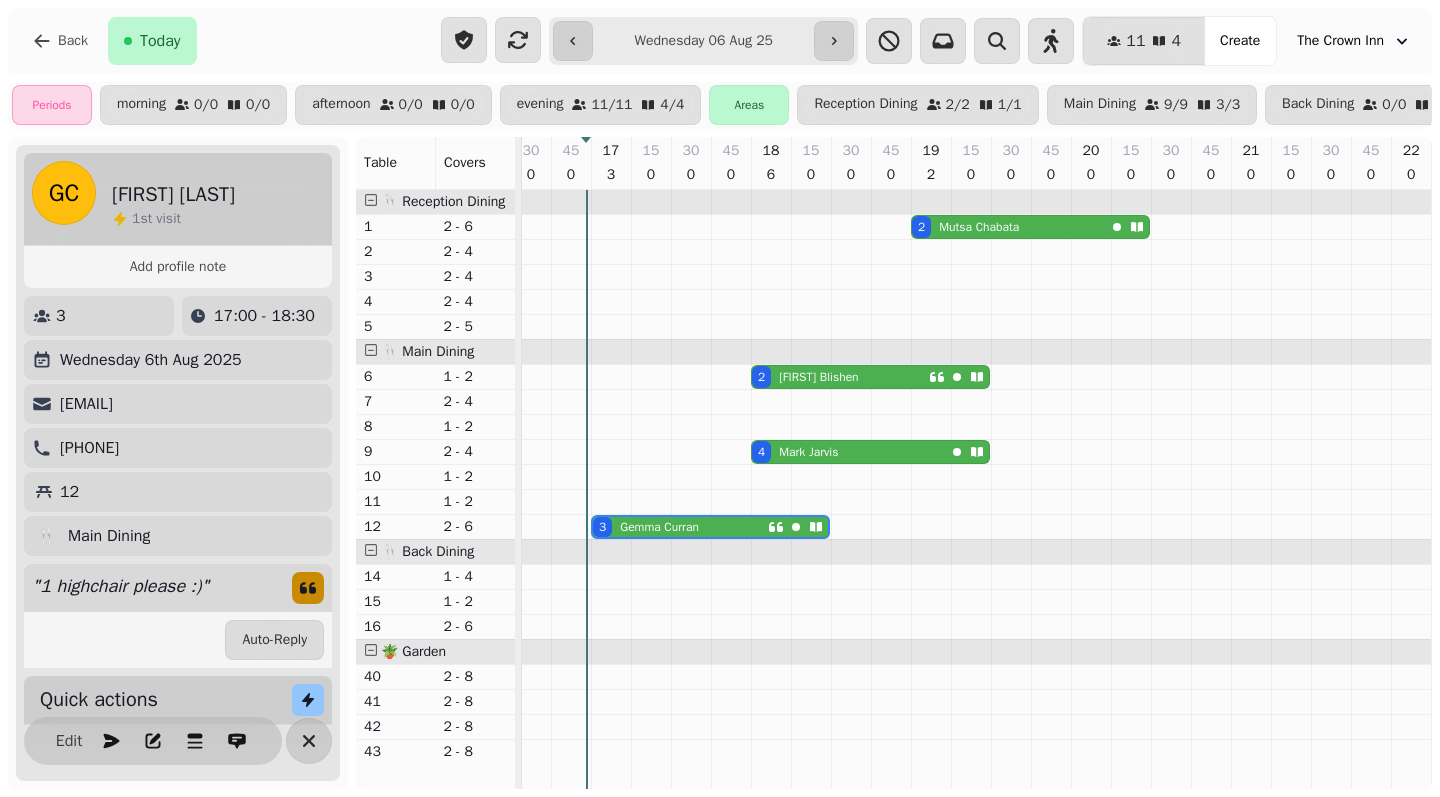 click at bounding box center (810, 527) 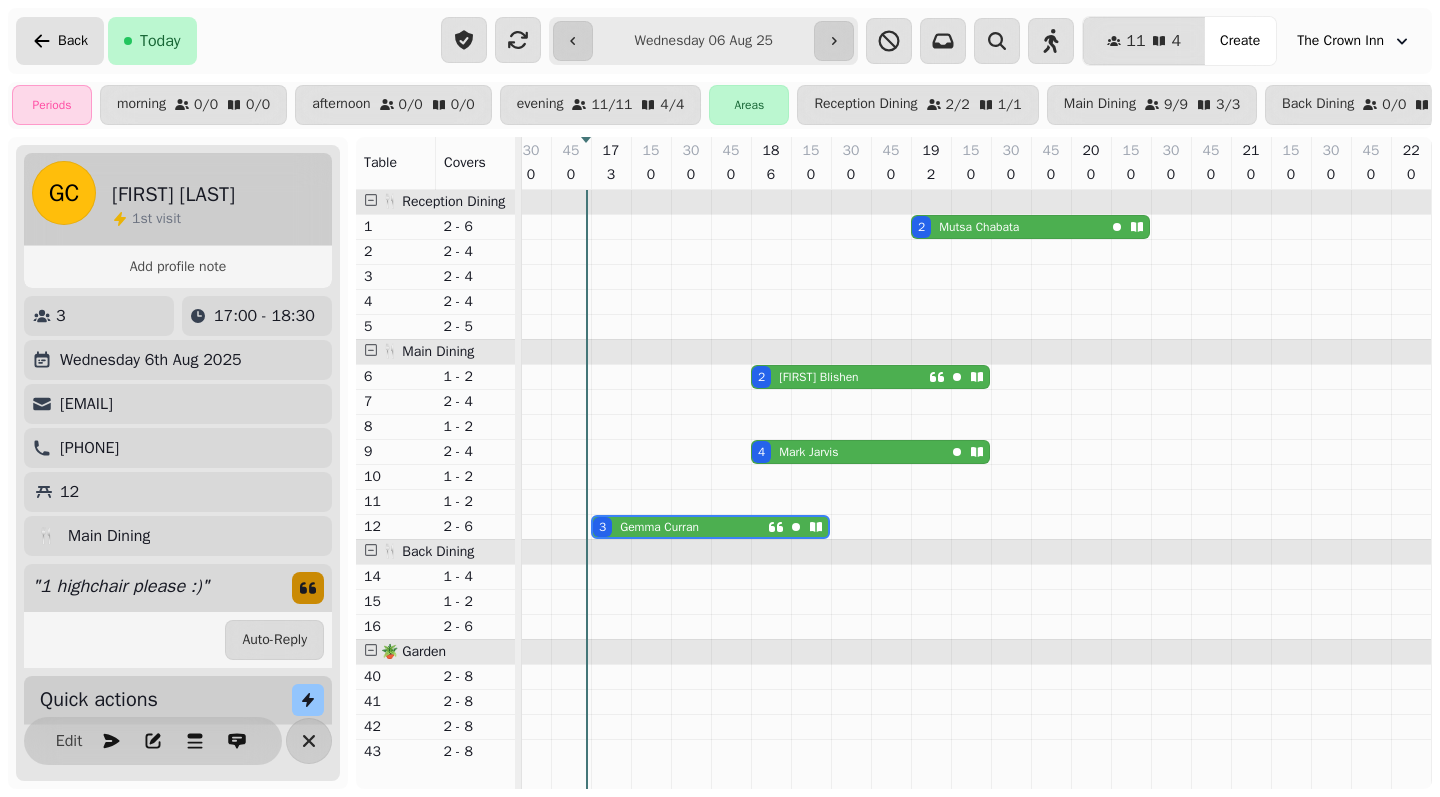 click on "Back" at bounding box center [60, 41] 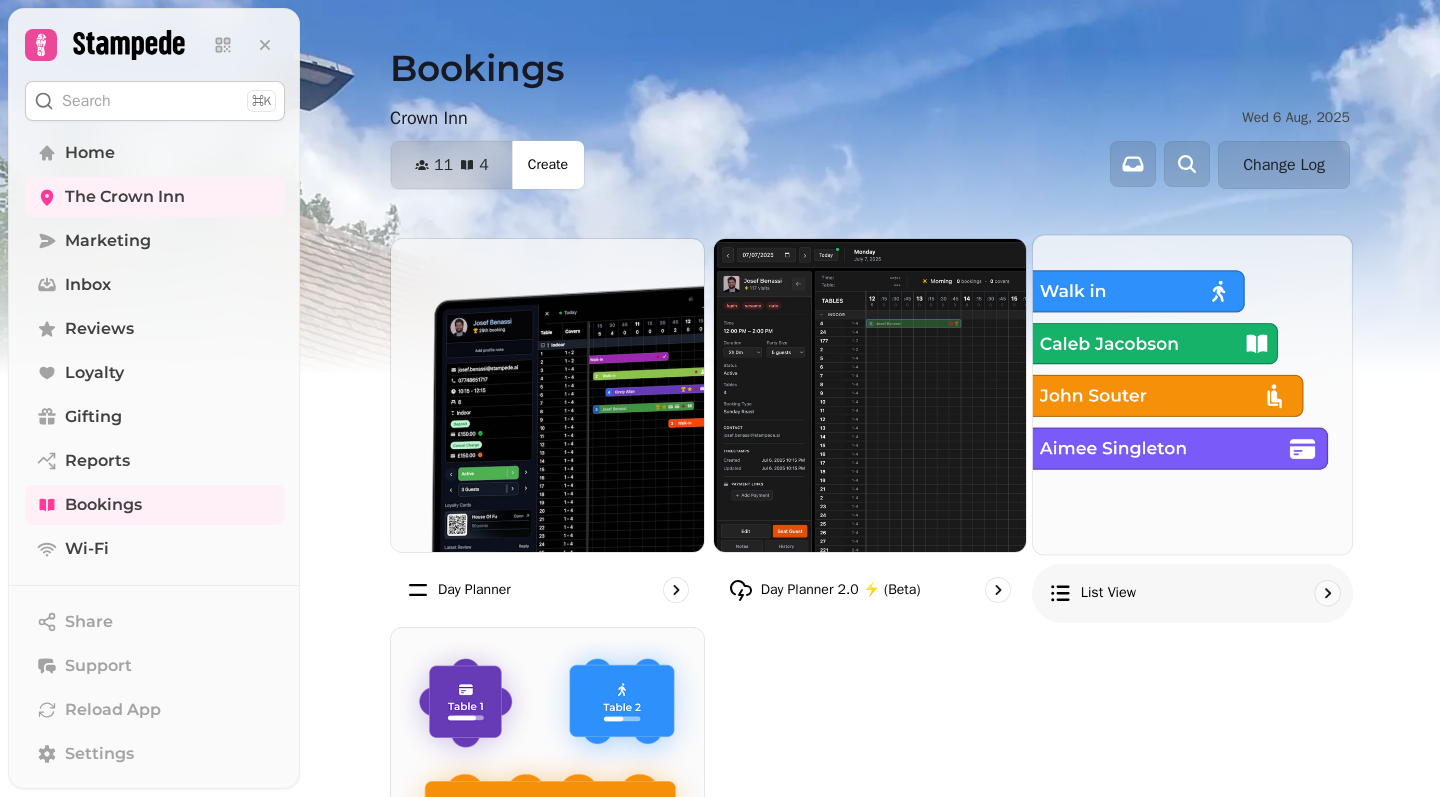 click at bounding box center (1192, 394) 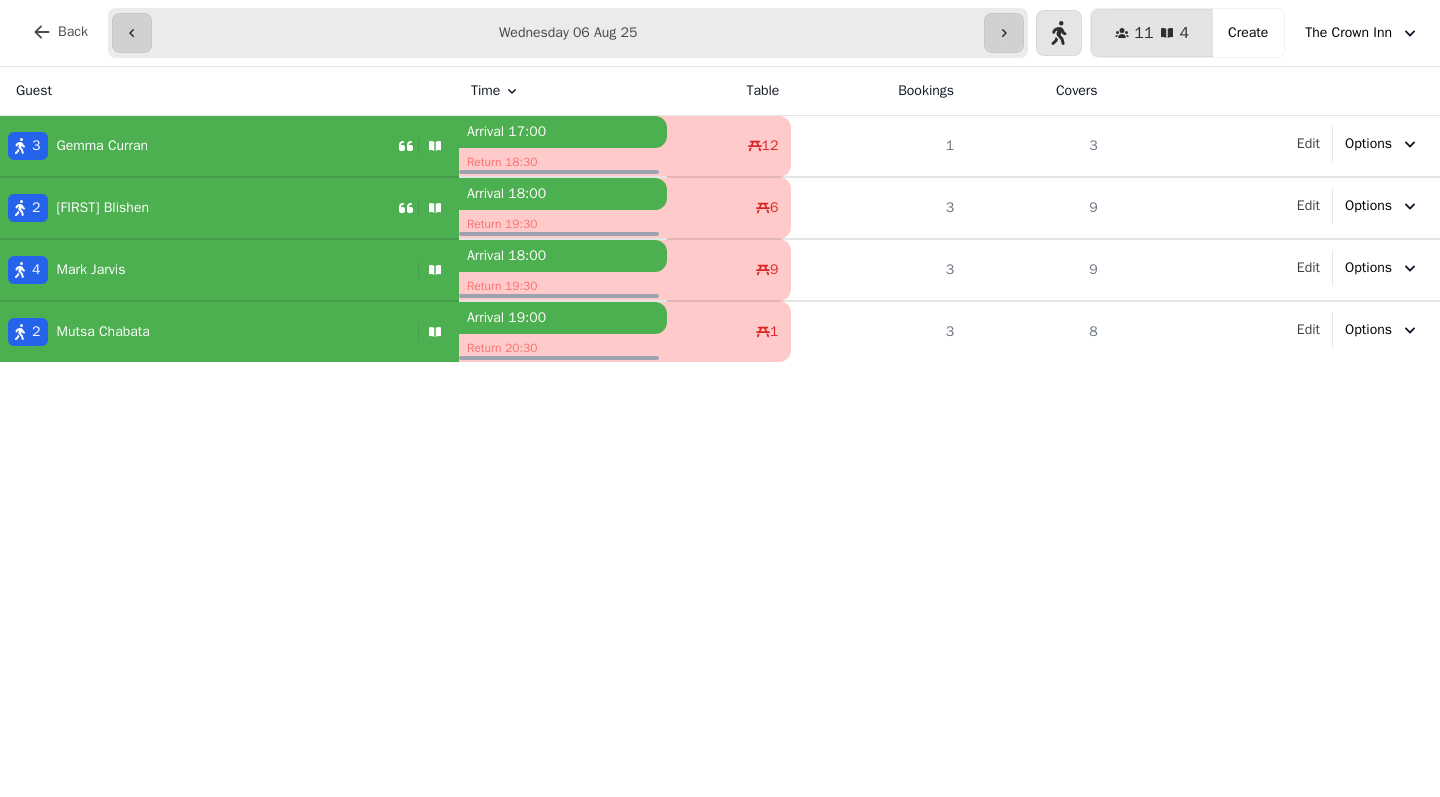 click on "3 [FIRST]   [LAST]" at bounding box center [199, 146] 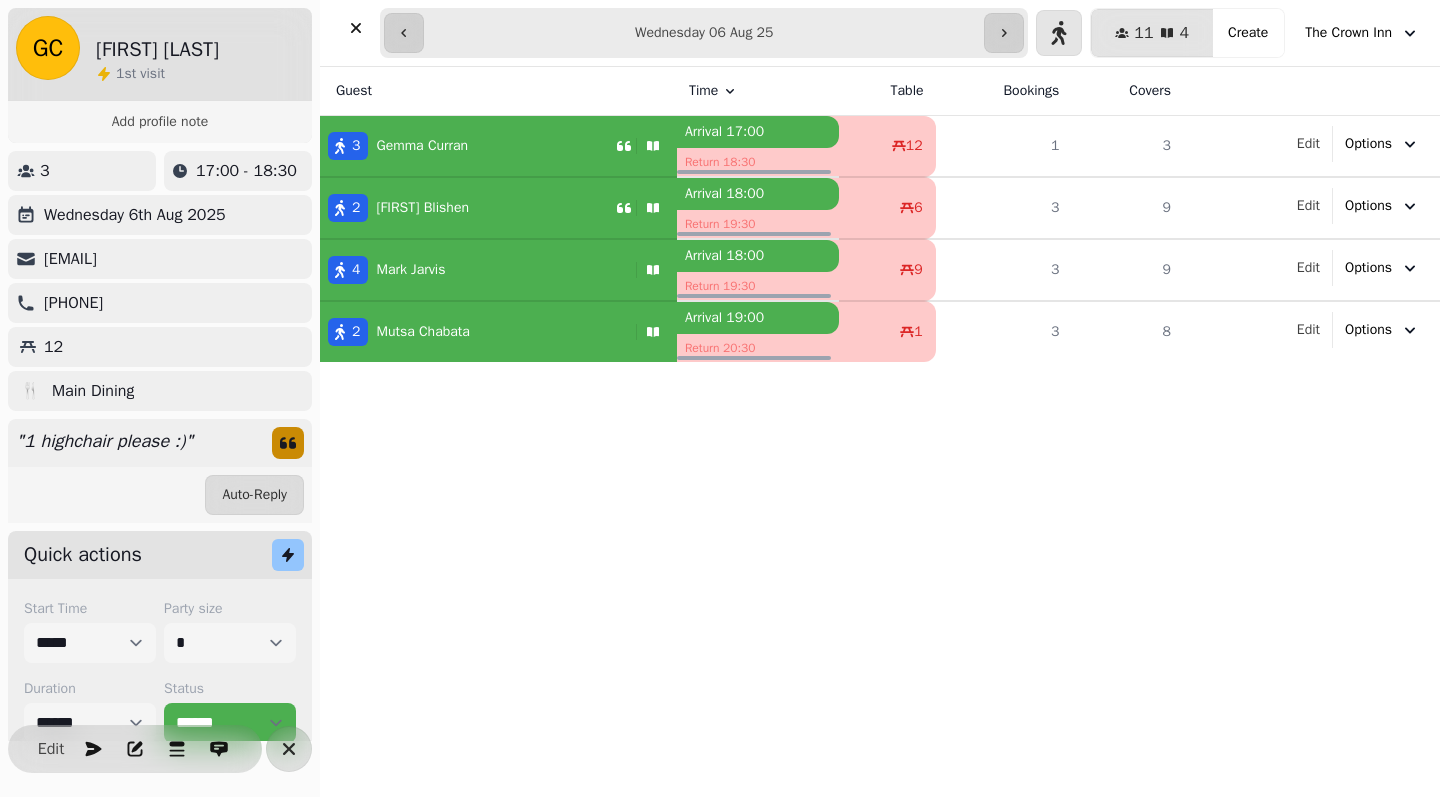 click on "Options" at bounding box center (1368, 144) 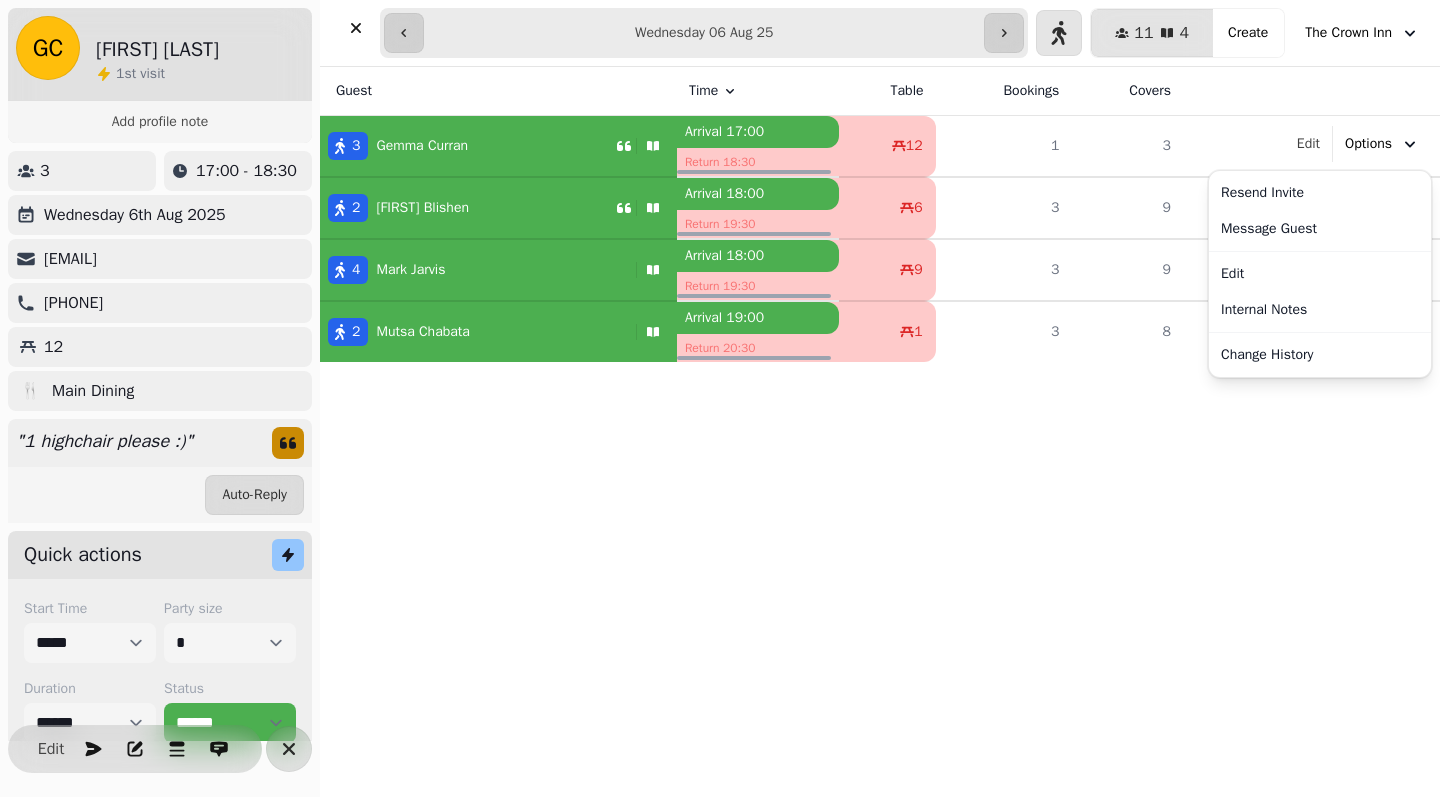 click on "Guest Time Table Bookings Covers 3 [FIRST]   [LAST] Arrival   17:00 Return   18:30 12 1 3 Edit Options Resend Invite Message Guest Edit Internal Notes Change History 2 [FIRST]   [LAST] Arrival   18:00 Return   19:30 6 3 9 Edit Options 4 [FIRST]   [LAST] Arrival   18:00 Return   19:30 9 3 9 Edit Options 2 [FIRST]   [LAST] Arrival   19:00 Return   20:30 1 3 8 Edit Options" at bounding box center [880, 432] 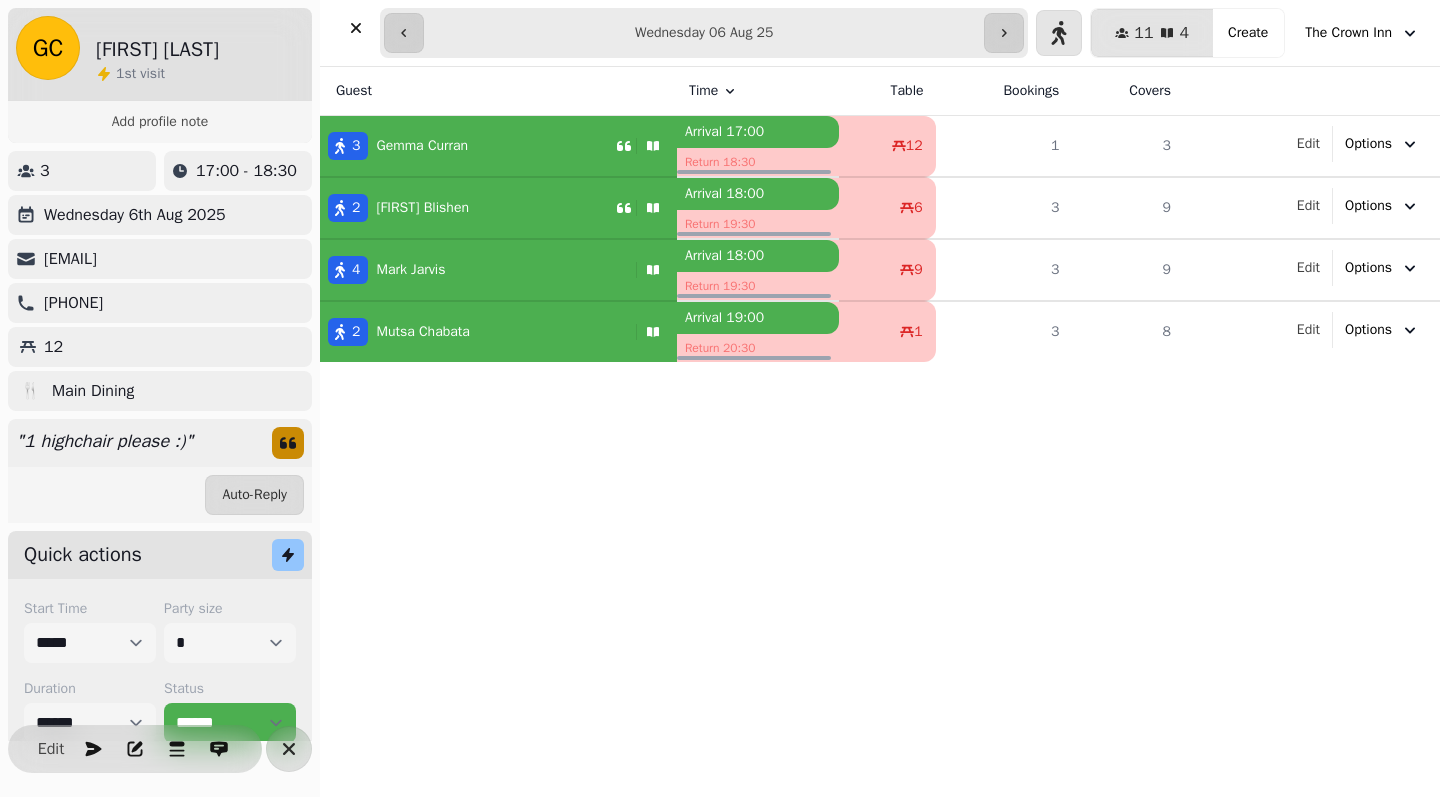 click 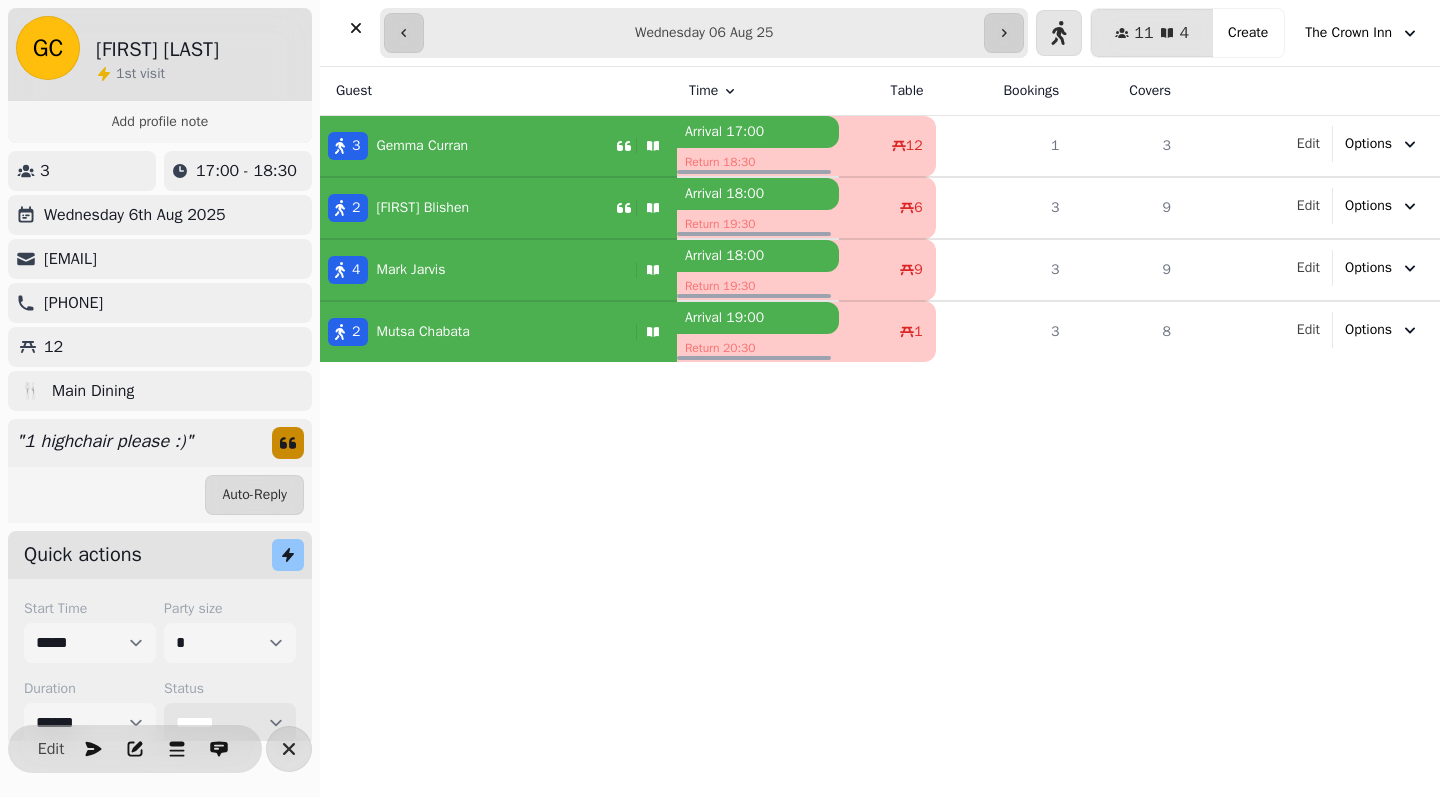 scroll, scrollTop: 2, scrollLeft: 0, axis: vertical 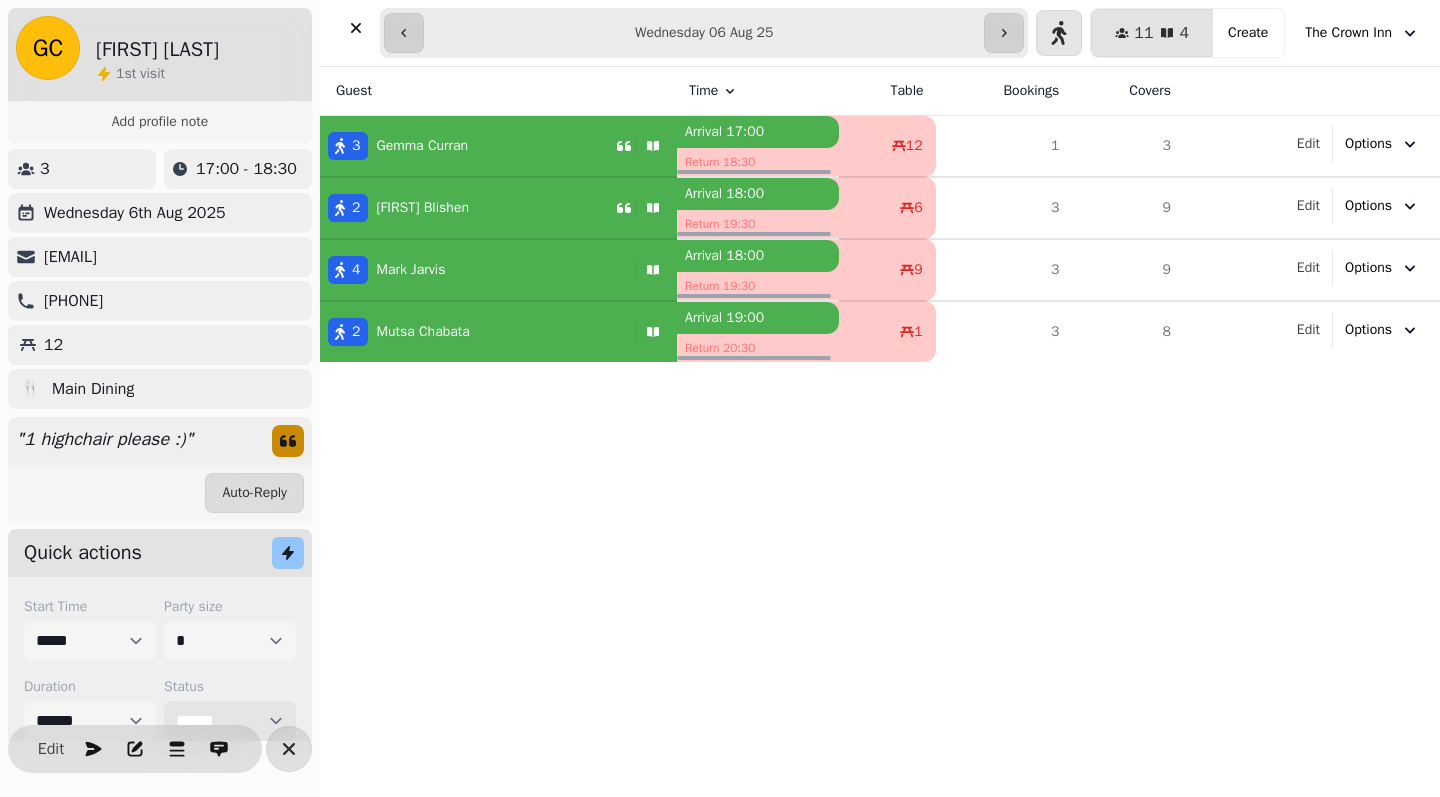 select on "******" 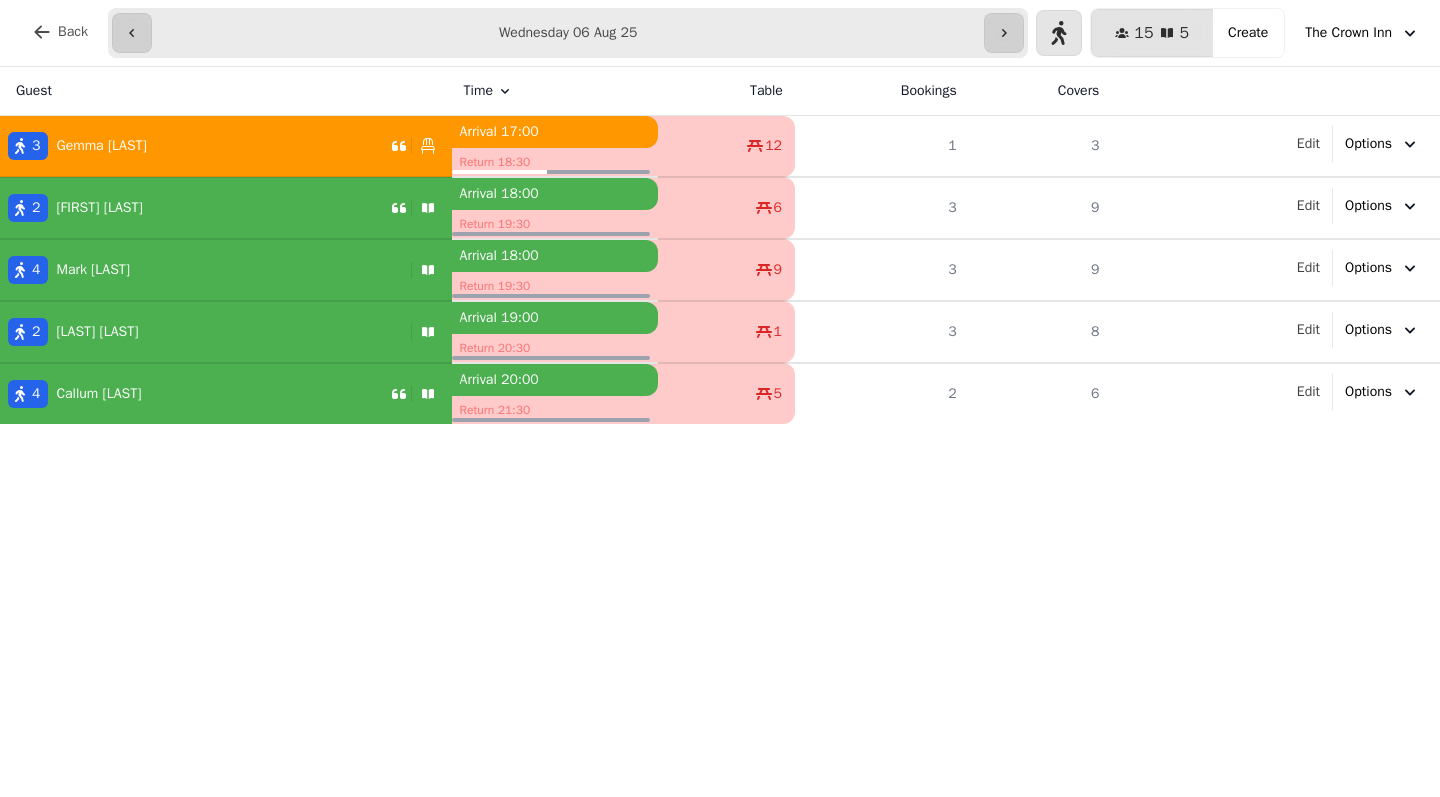scroll, scrollTop: 0, scrollLeft: 0, axis: both 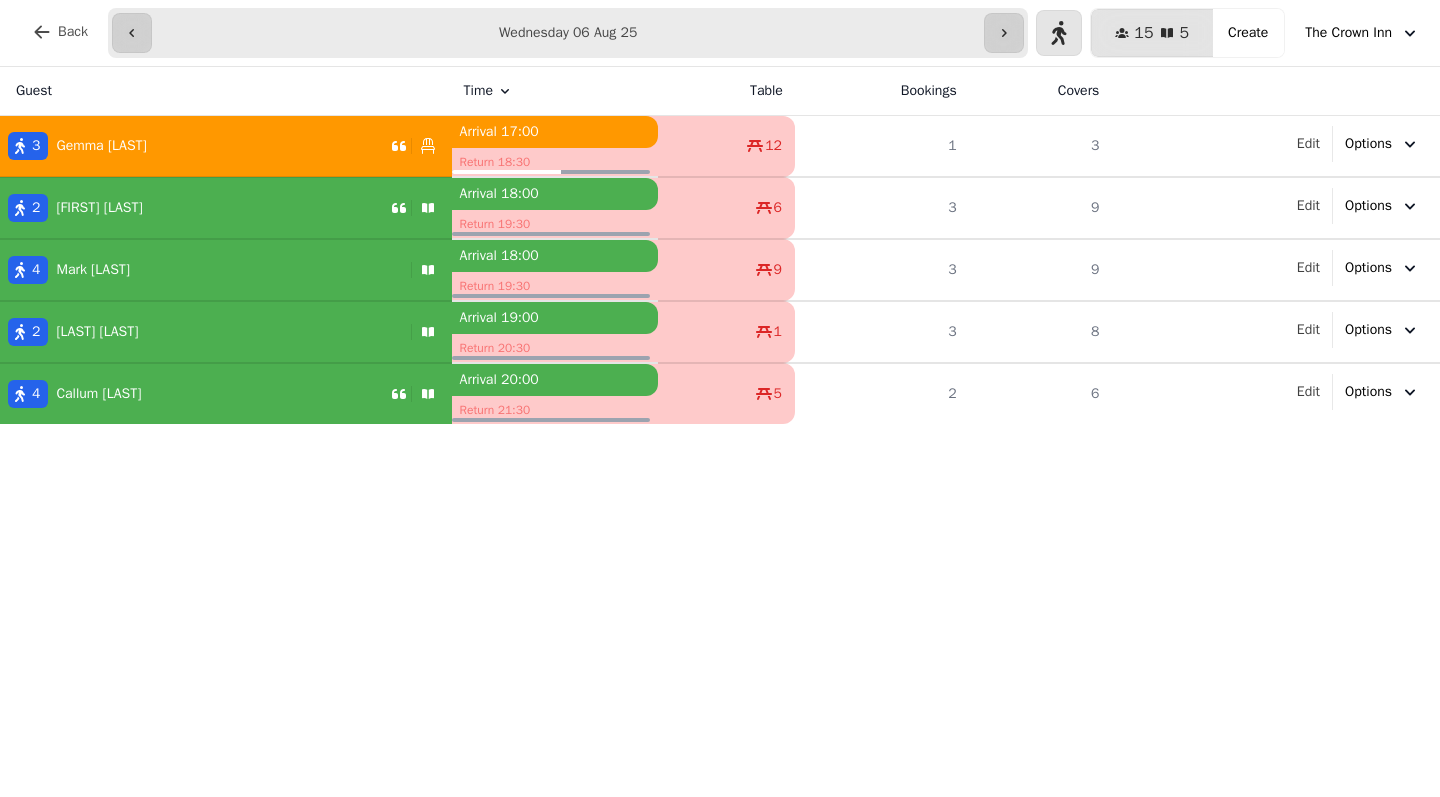 click on "4 Mark   Jarvis" at bounding box center (201, 270) 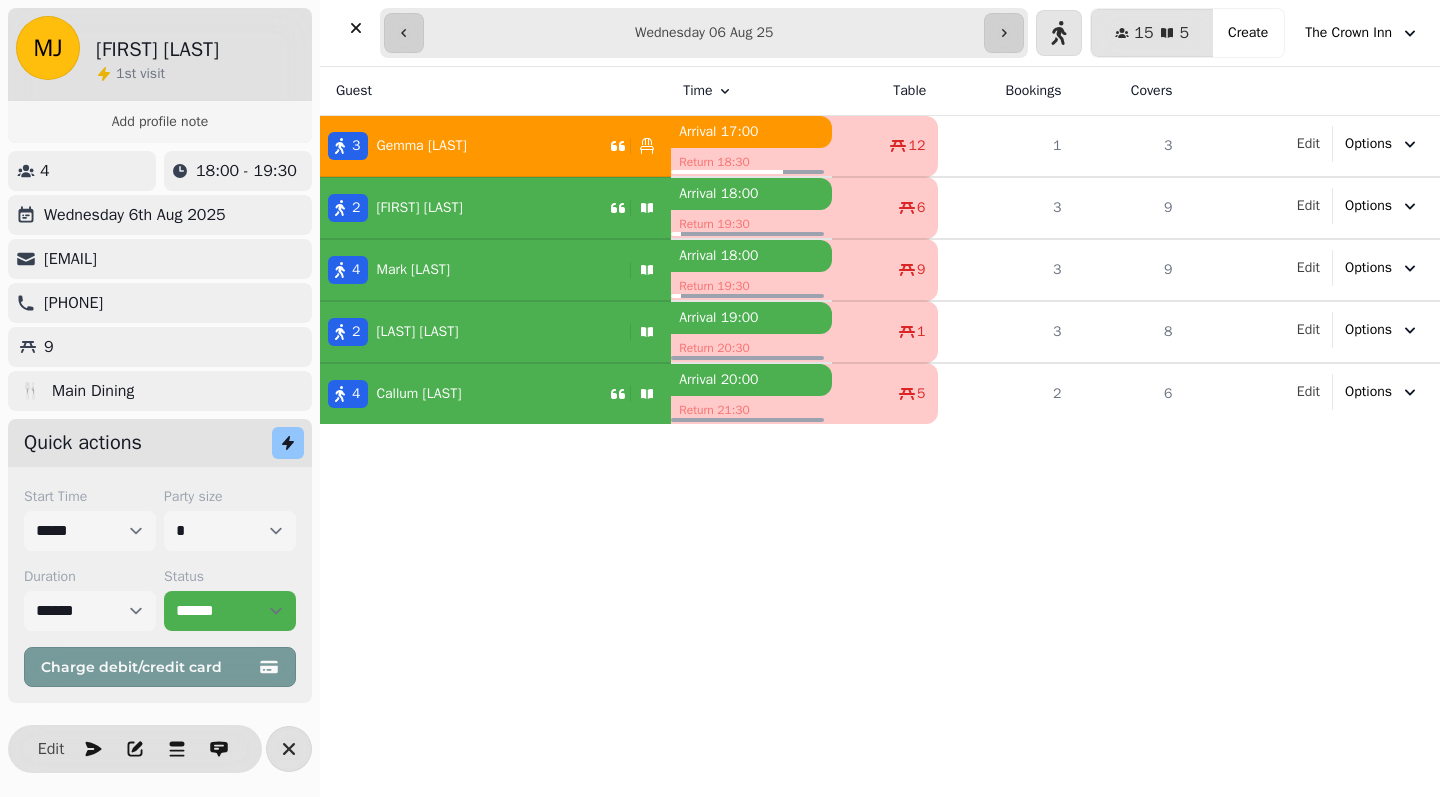 click on "3" at bounding box center [348, 146] 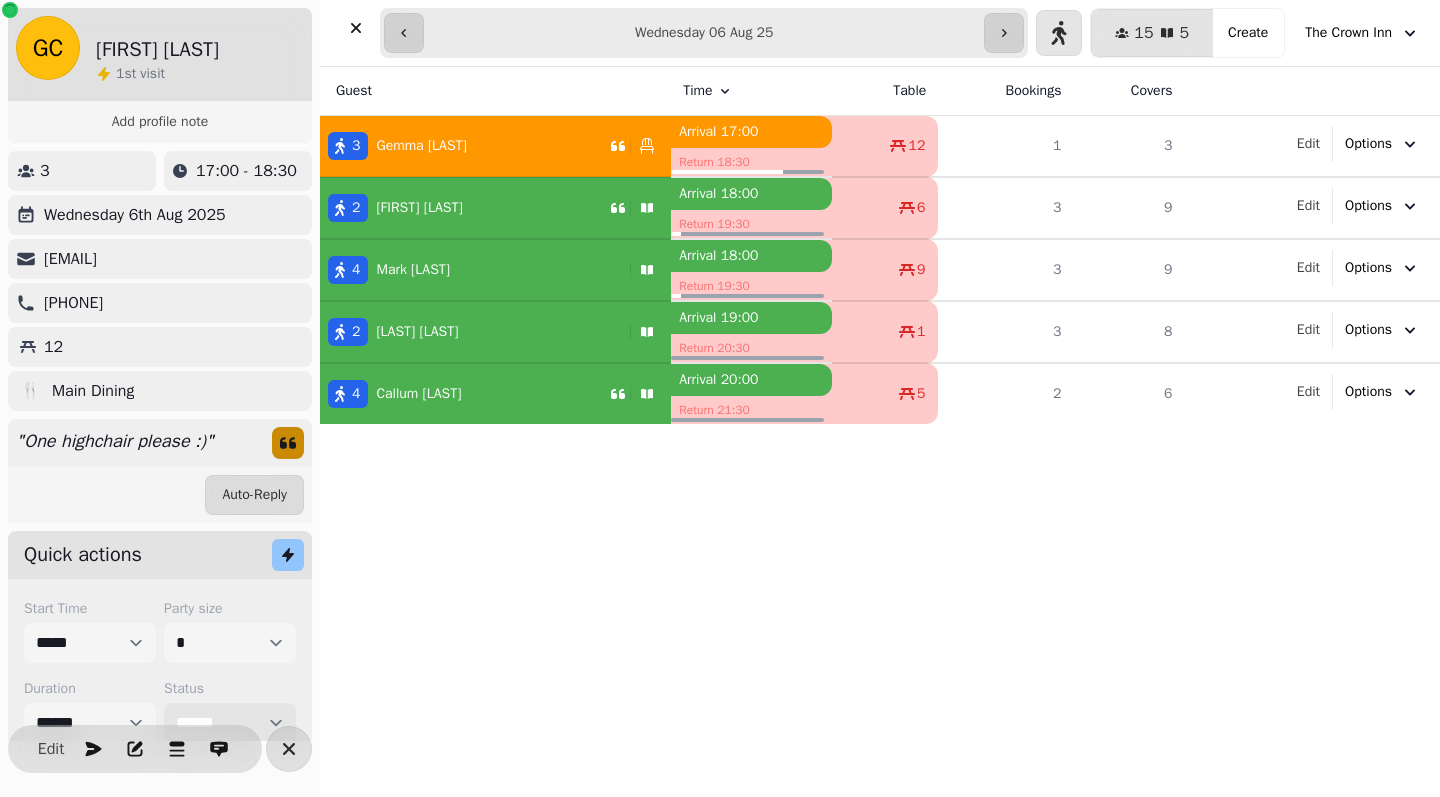 scroll, scrollTop: 2, scrollLeft: 0, axis: vertical 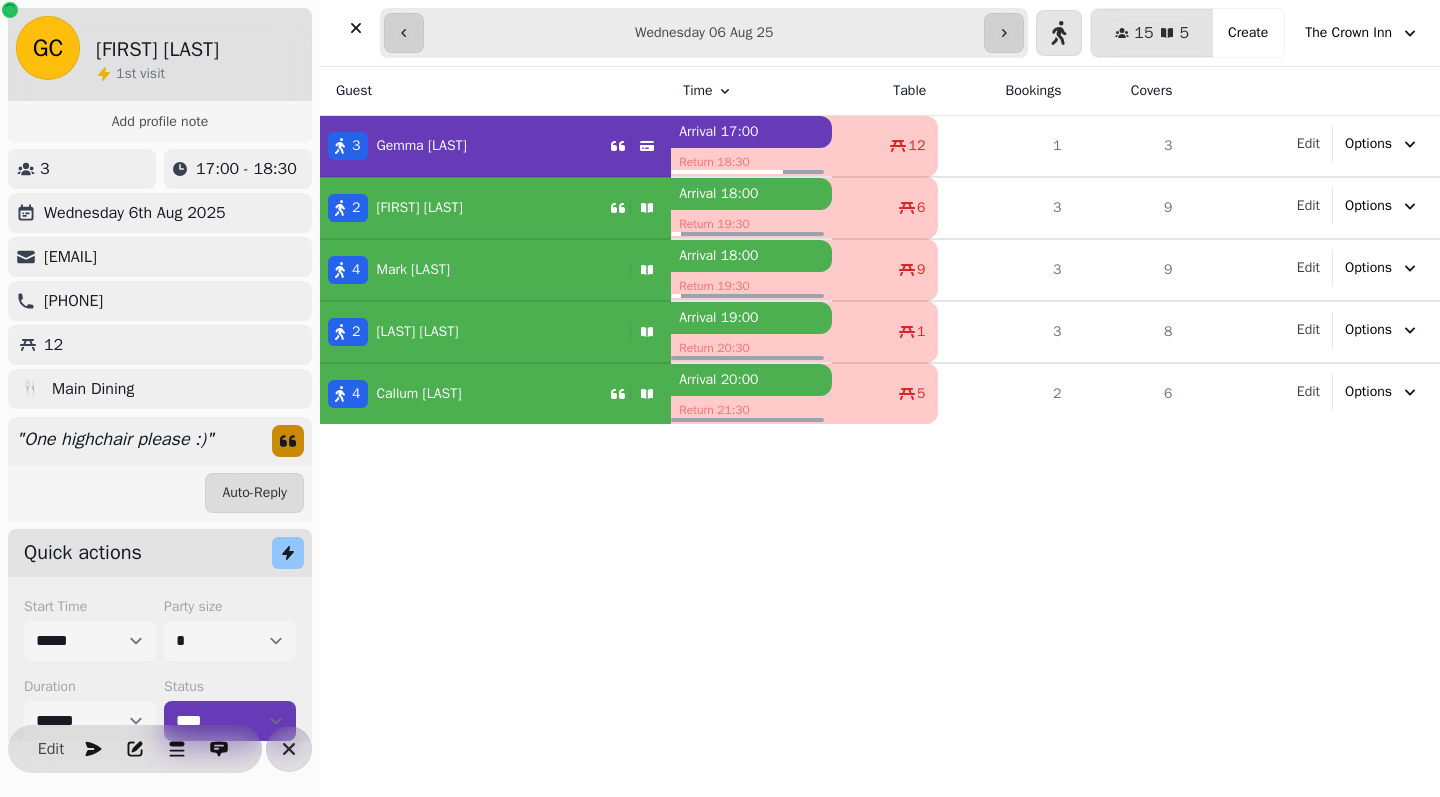 click on "2" at bounding box center (356, 208) 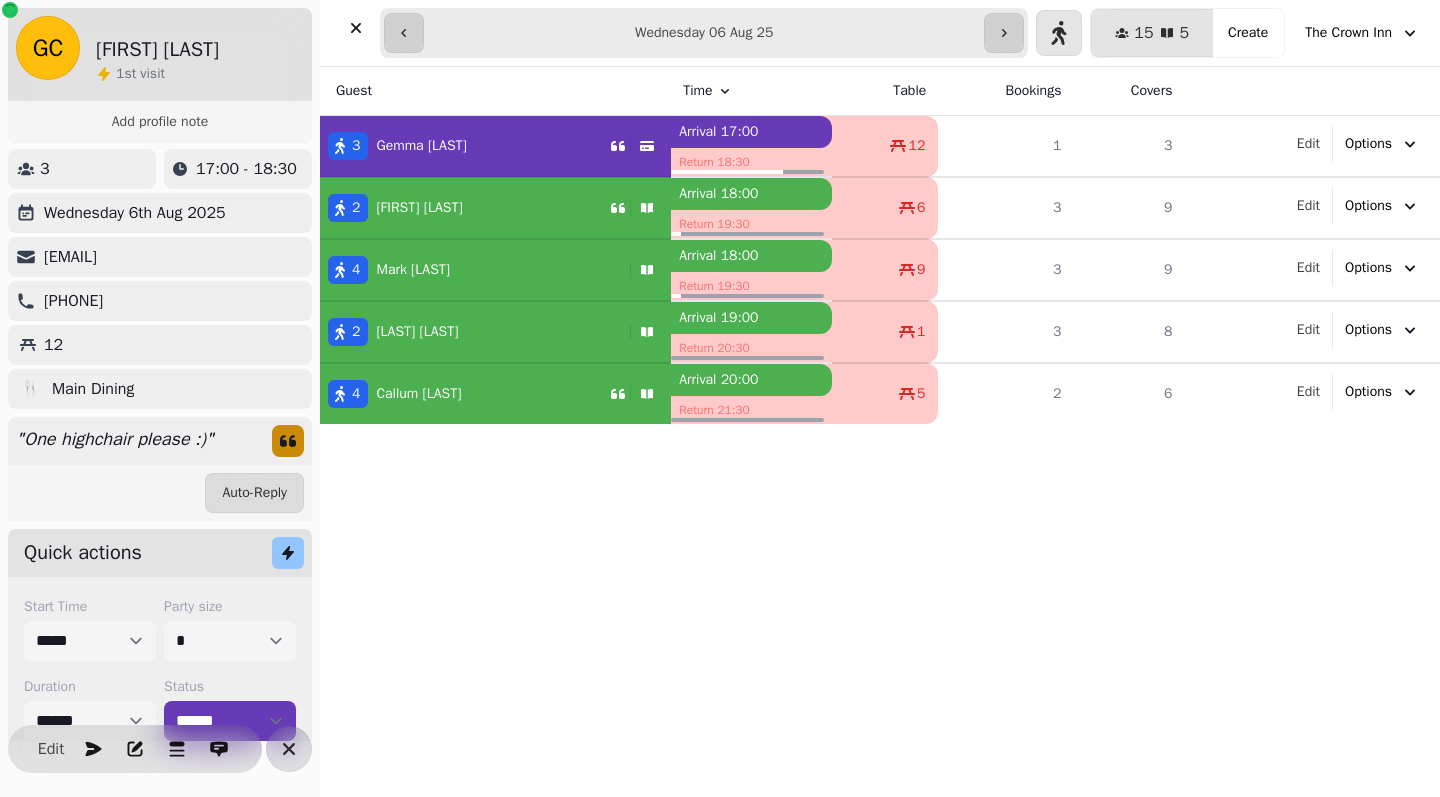 select on "**********" 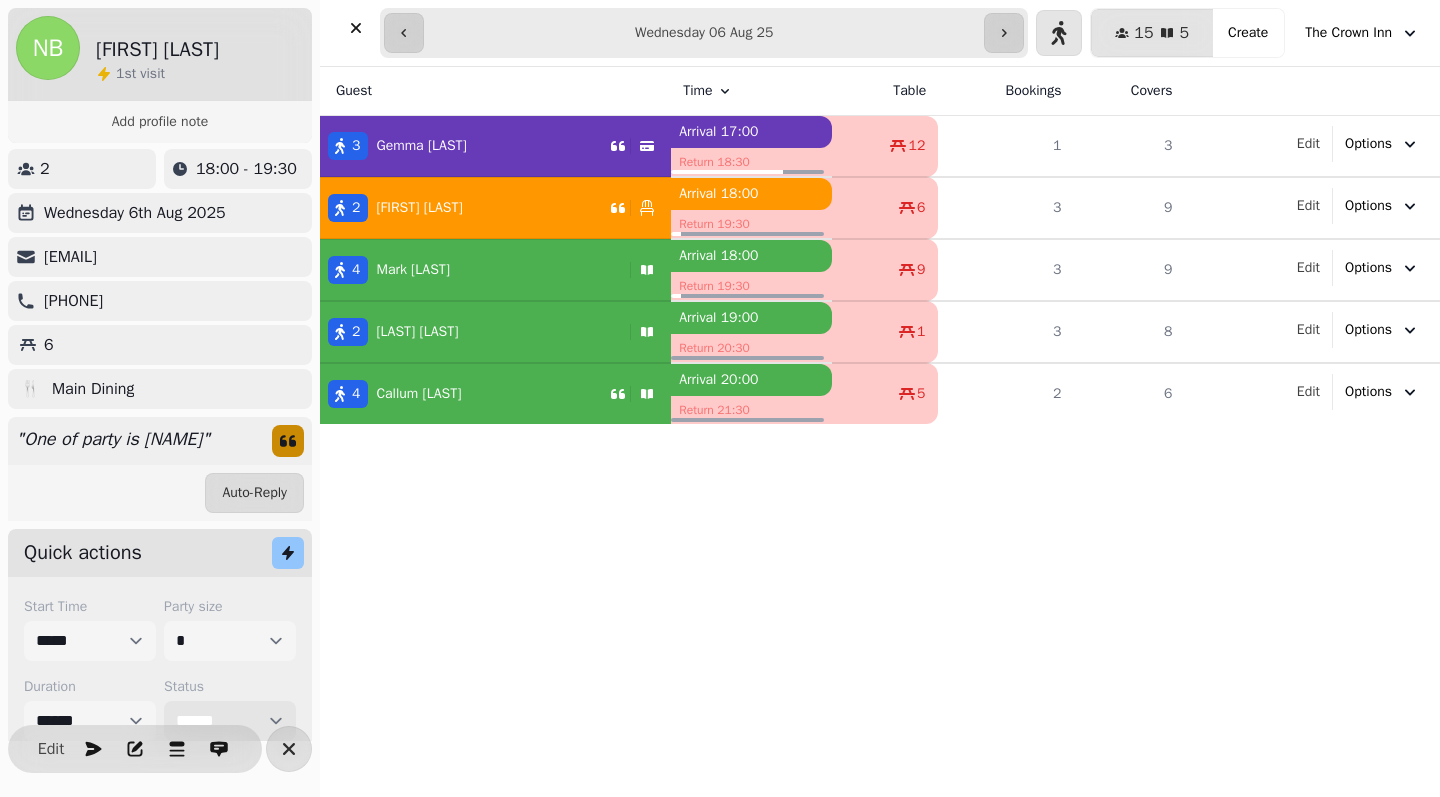 select on "******" 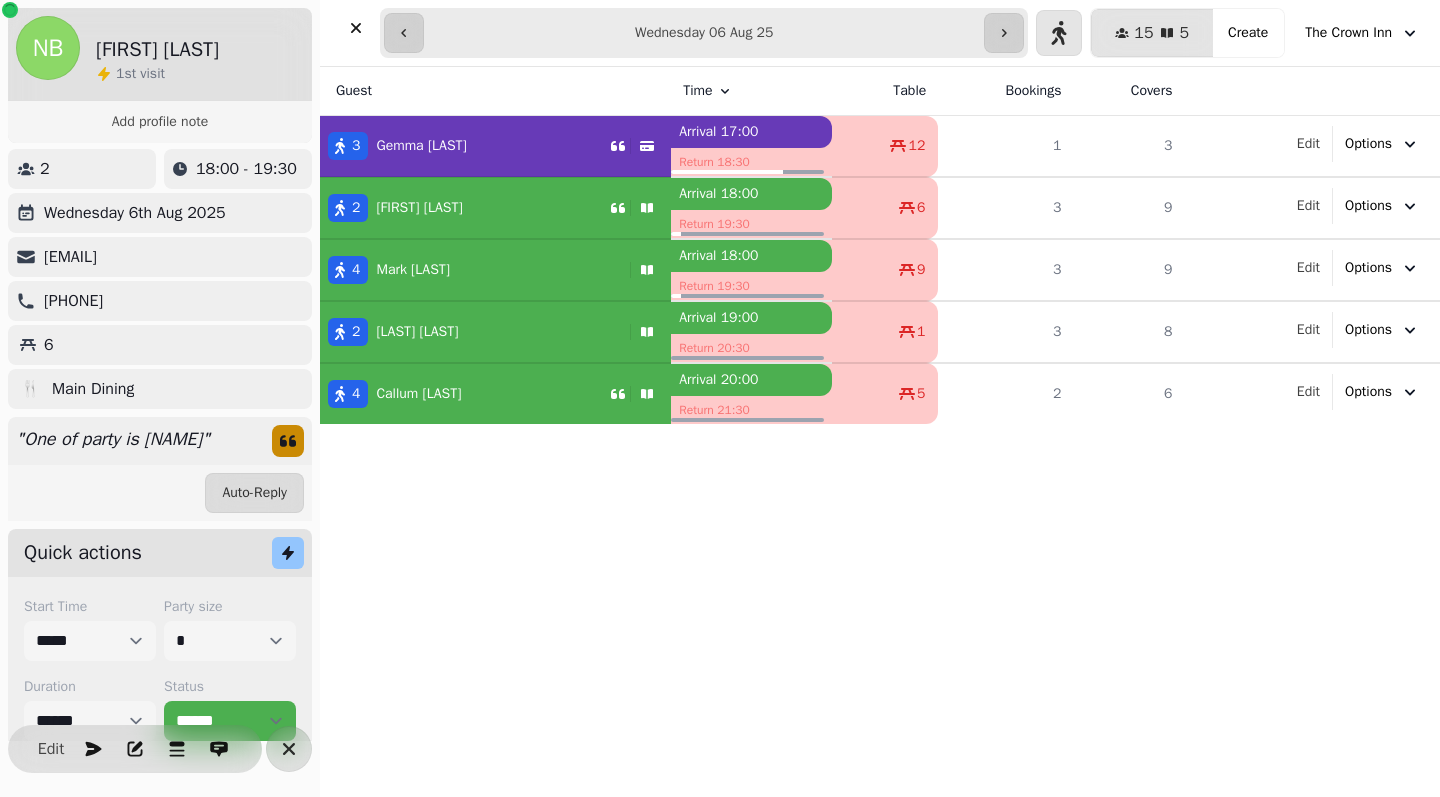 click on "Mark   Jarvis" at bounding box center [413, 270] 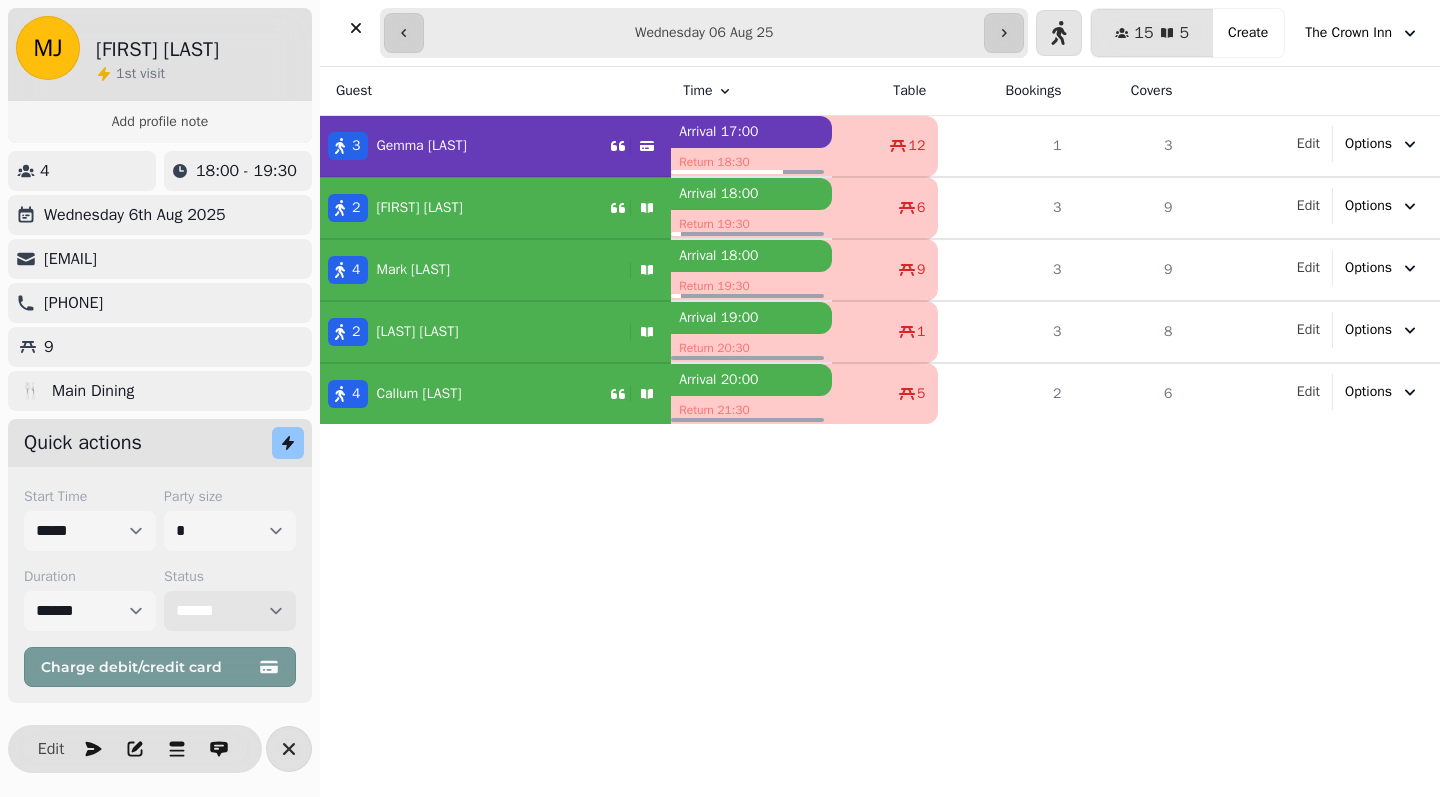 select on "******" 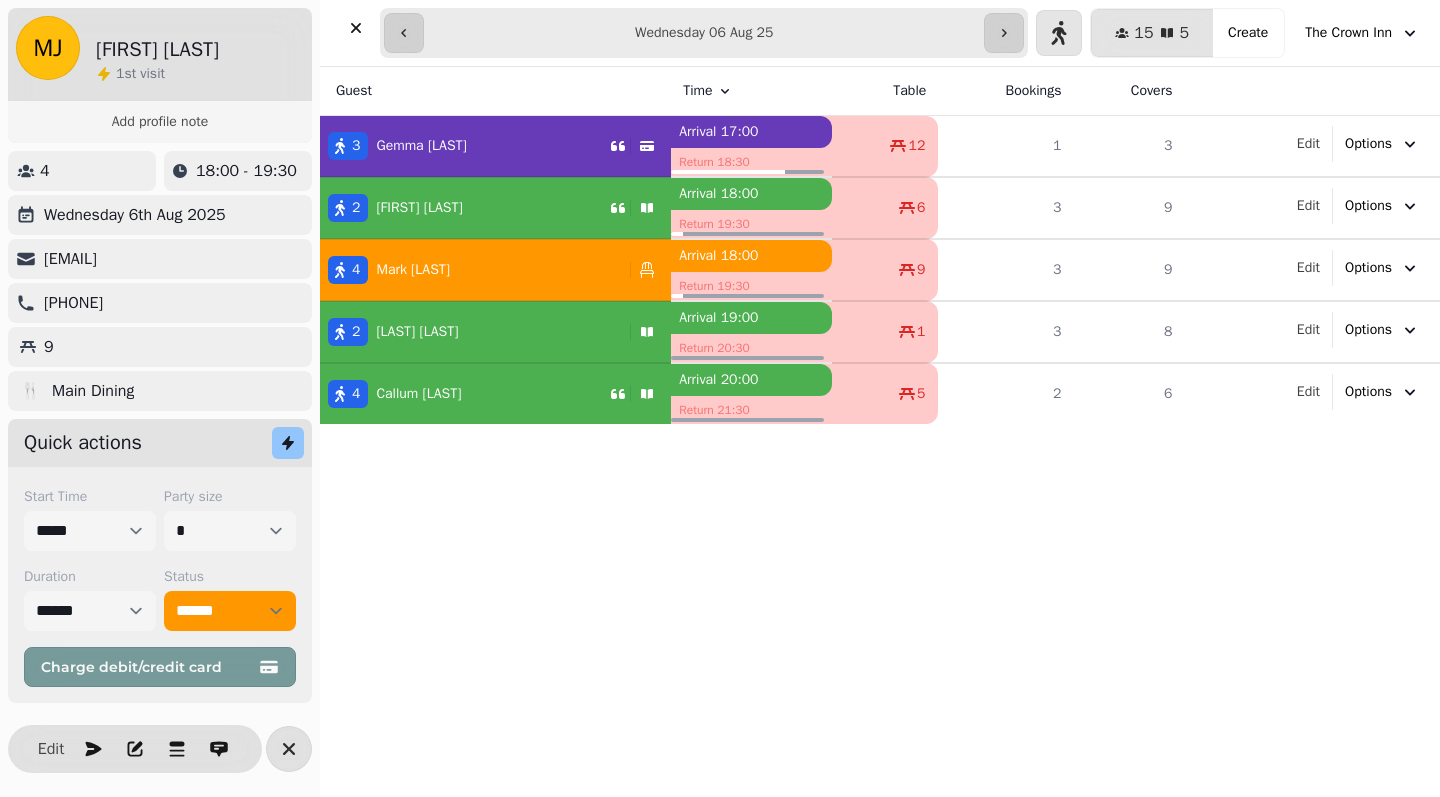 click on "2 Nick   Blishen" at bounding box center [495, 208] 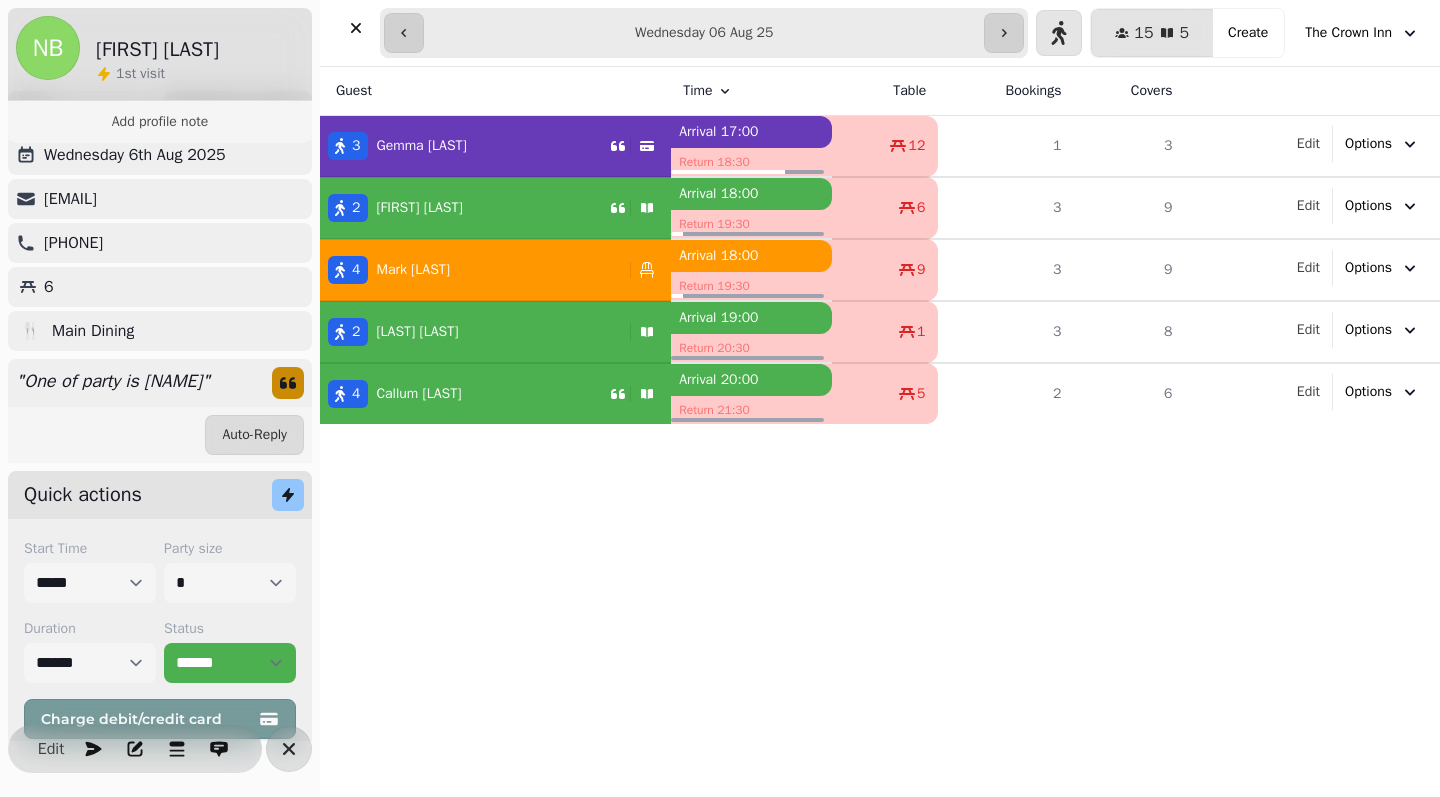 scroll, scrollTop: 62, scrollLeft: 0, axis: vertical 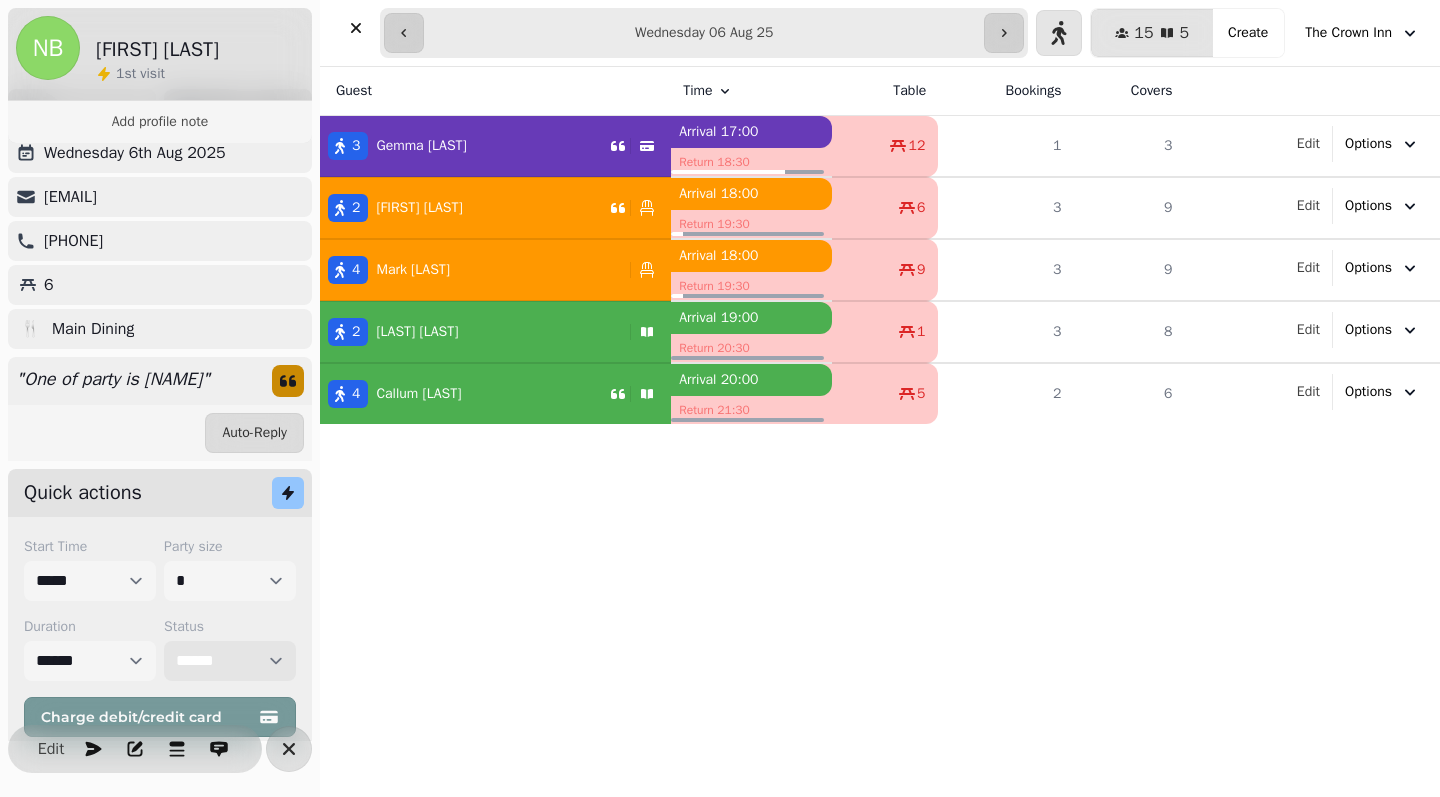 select on "******" 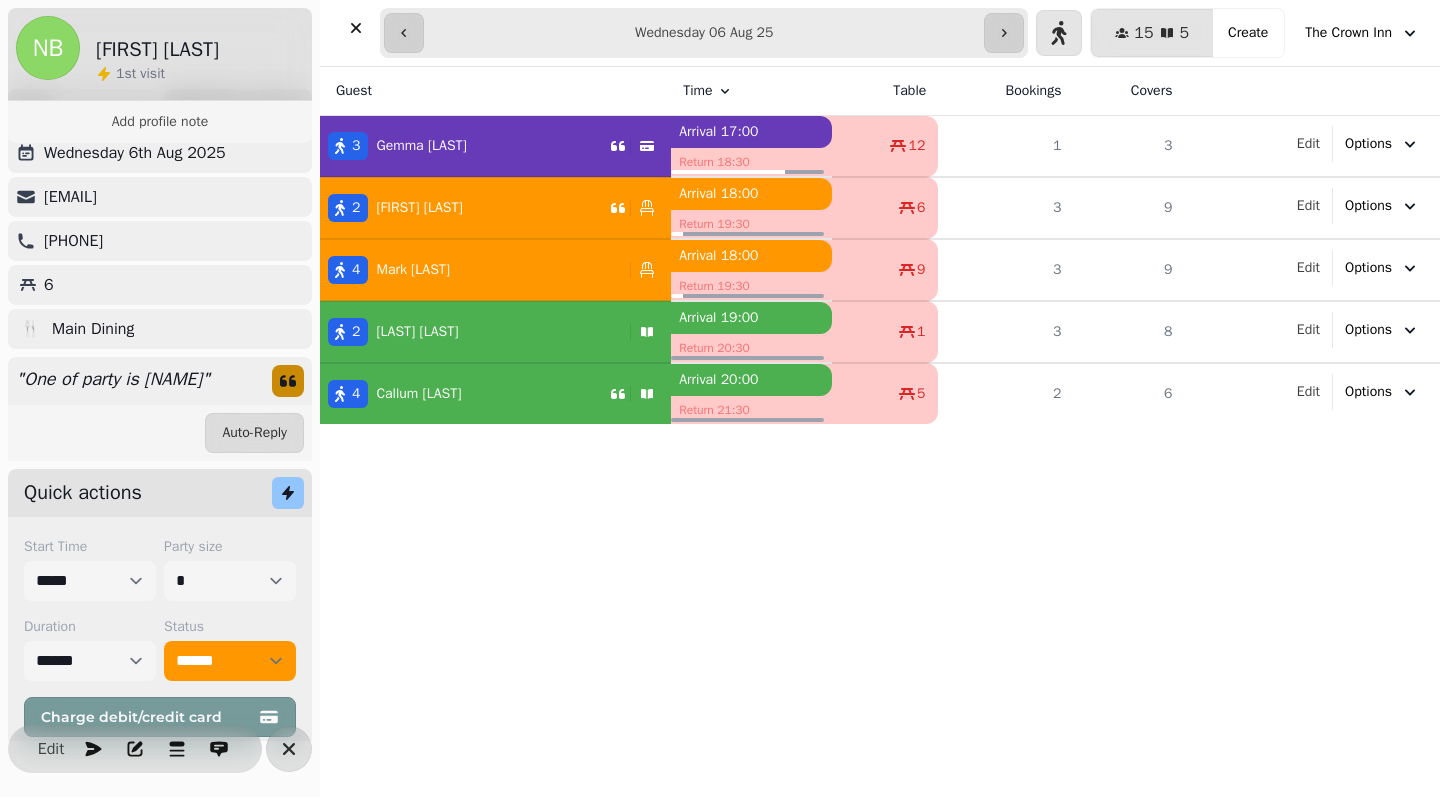 click on "2 Nick   Blishen" at bounding box center (465, 208) 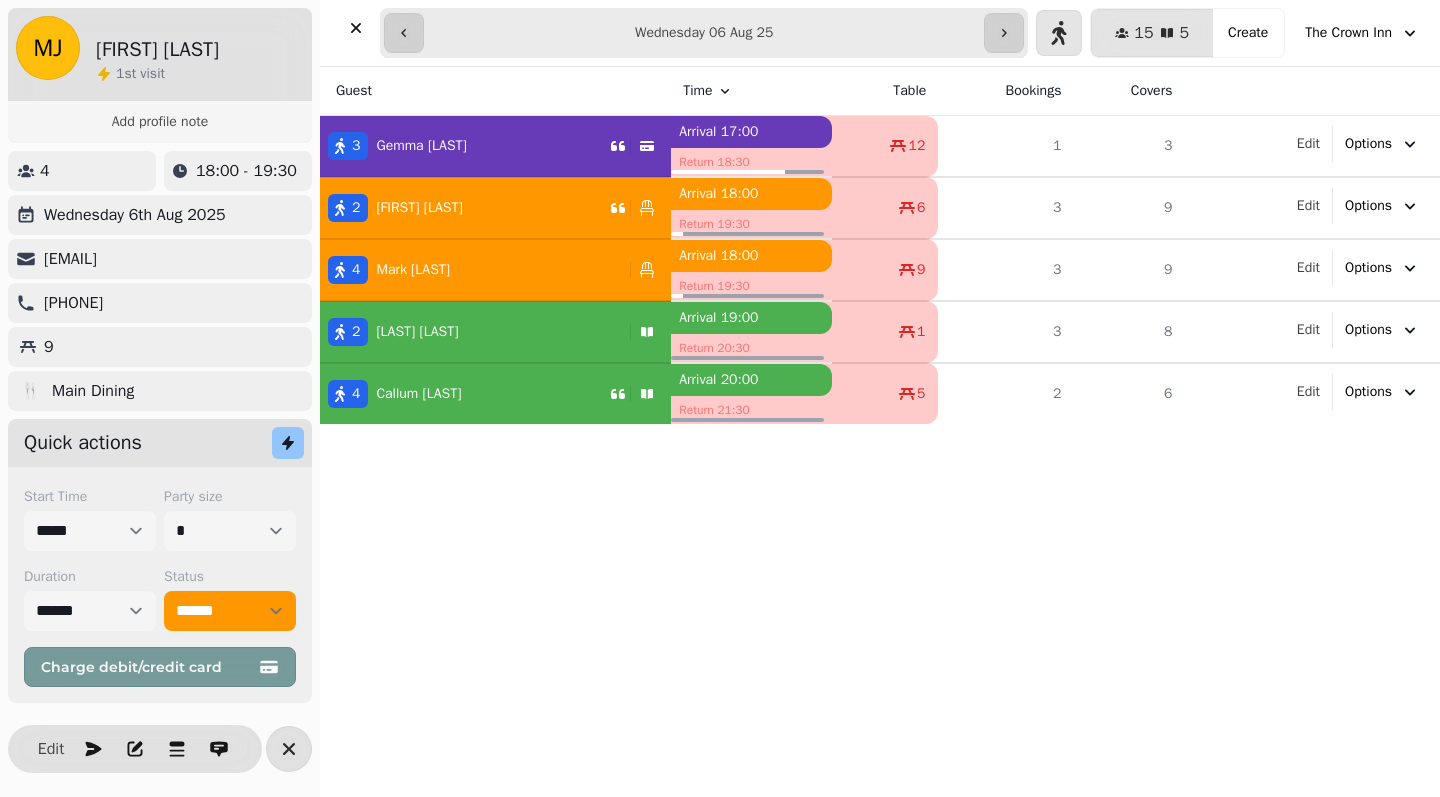scroll, scrollTop: 0, scrollLeft: 0, axis: both 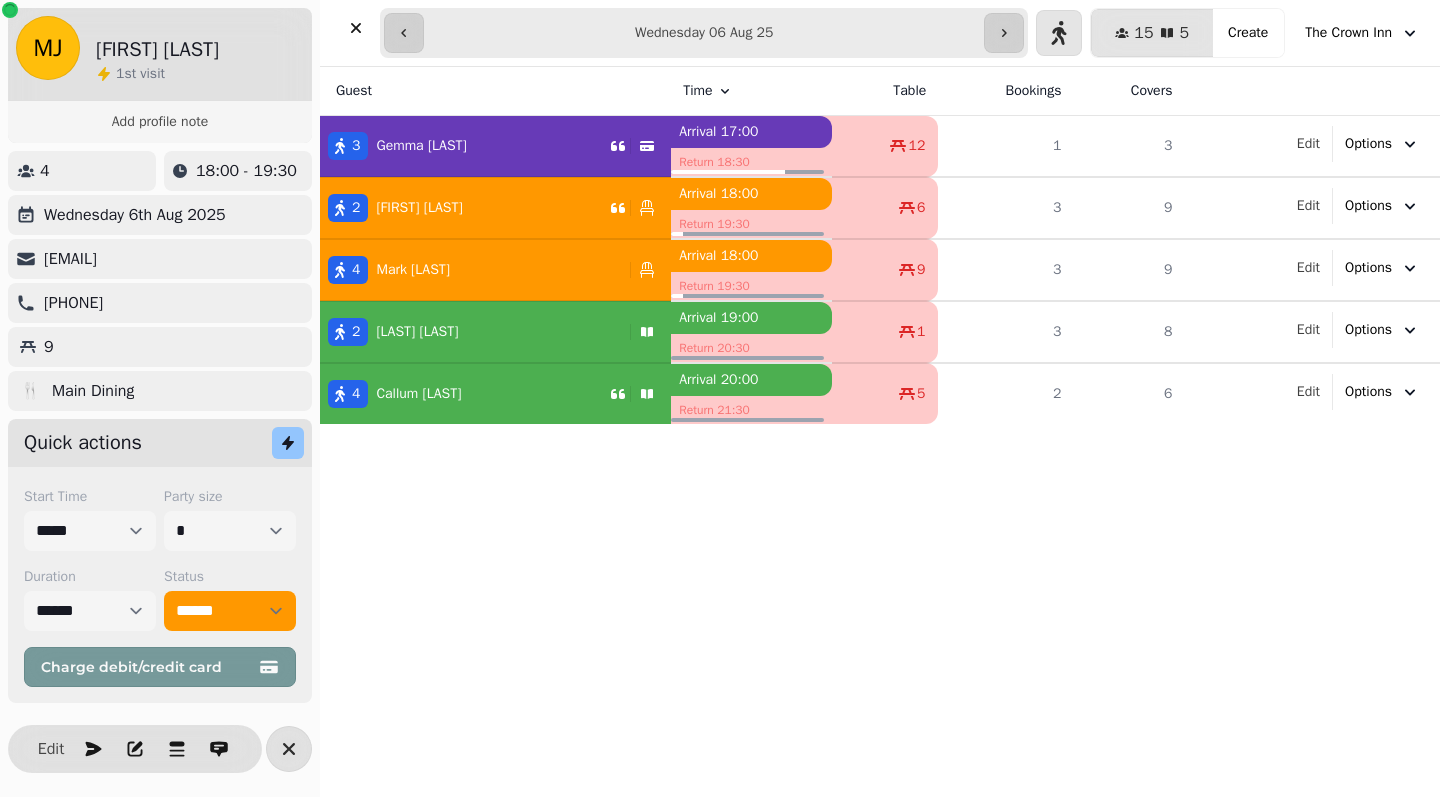 click on "2 Nick   Blishen" at bounding box center [495, 208] 